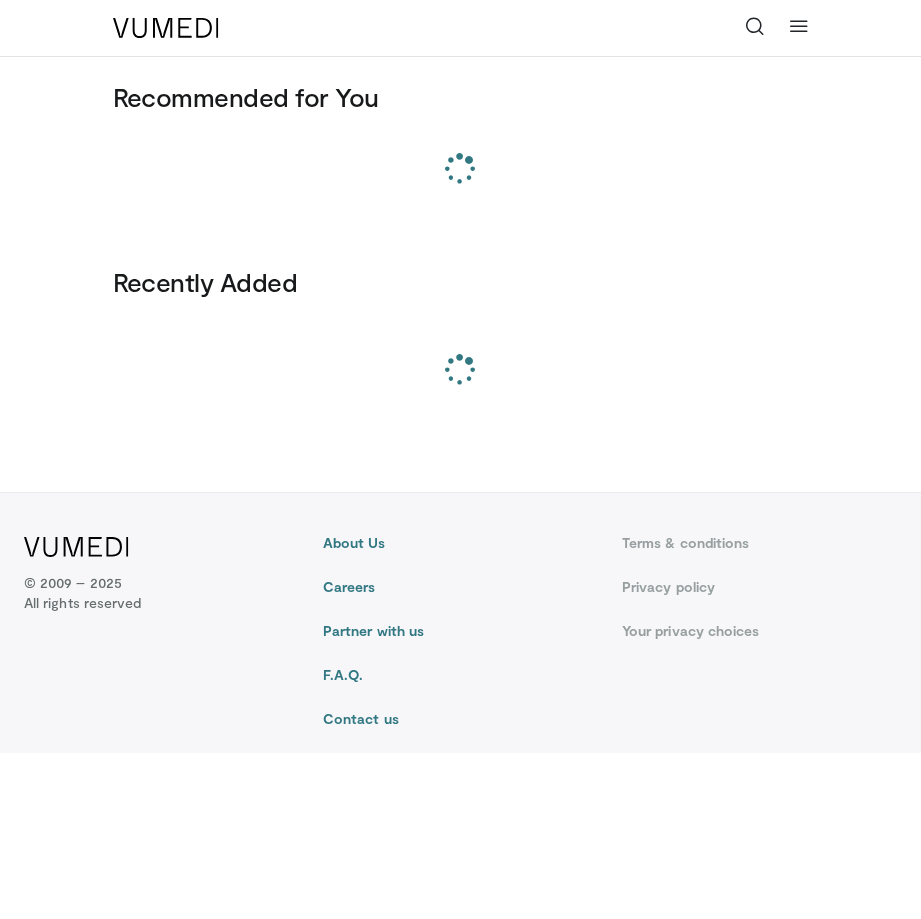 scroll, scrollTop: 0, scrollLeft: 0, axis: both 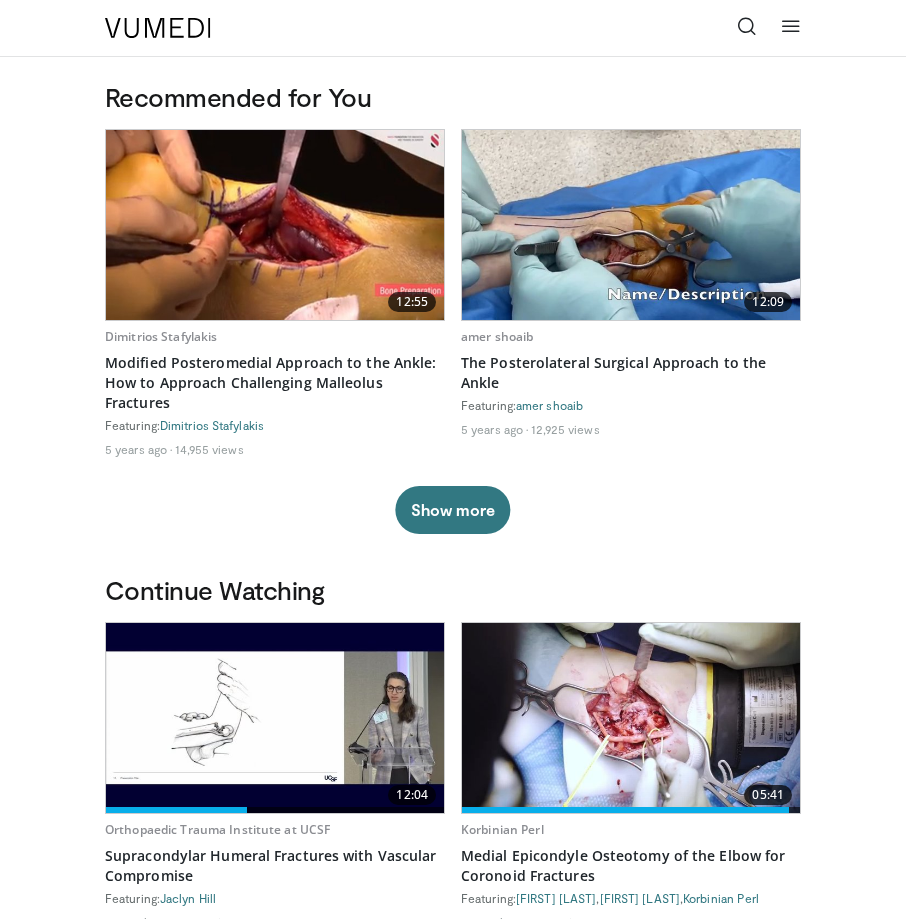 click at bounding box center (747, 26) 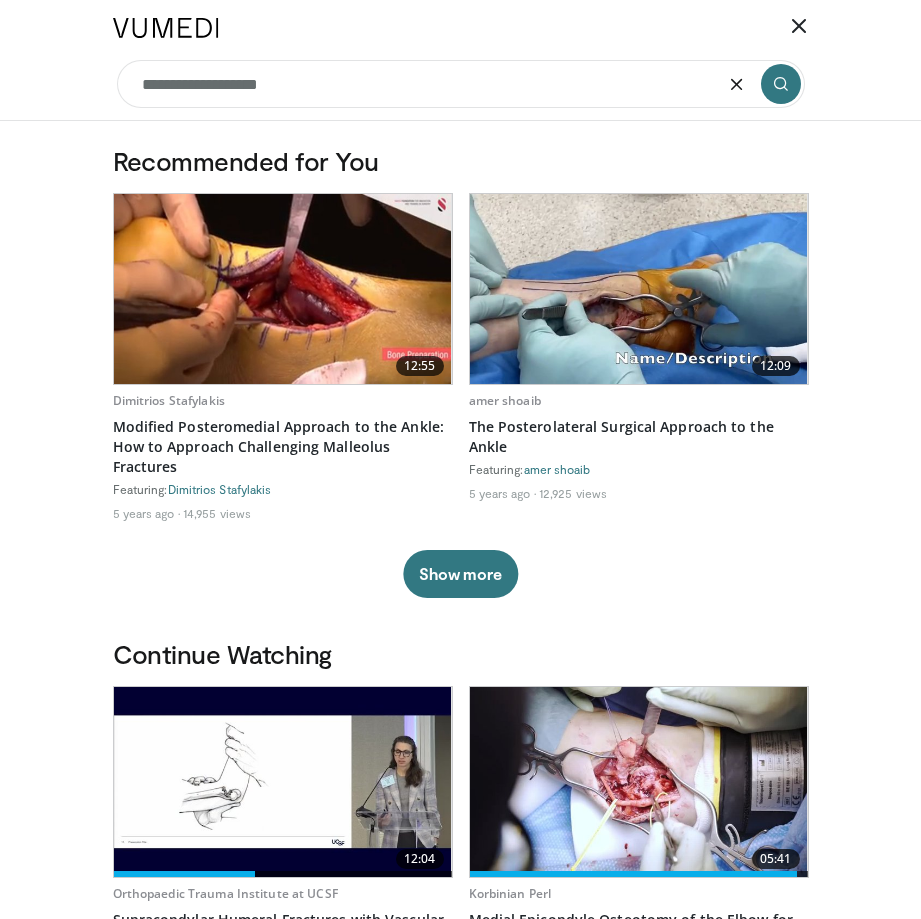 type on "**********" 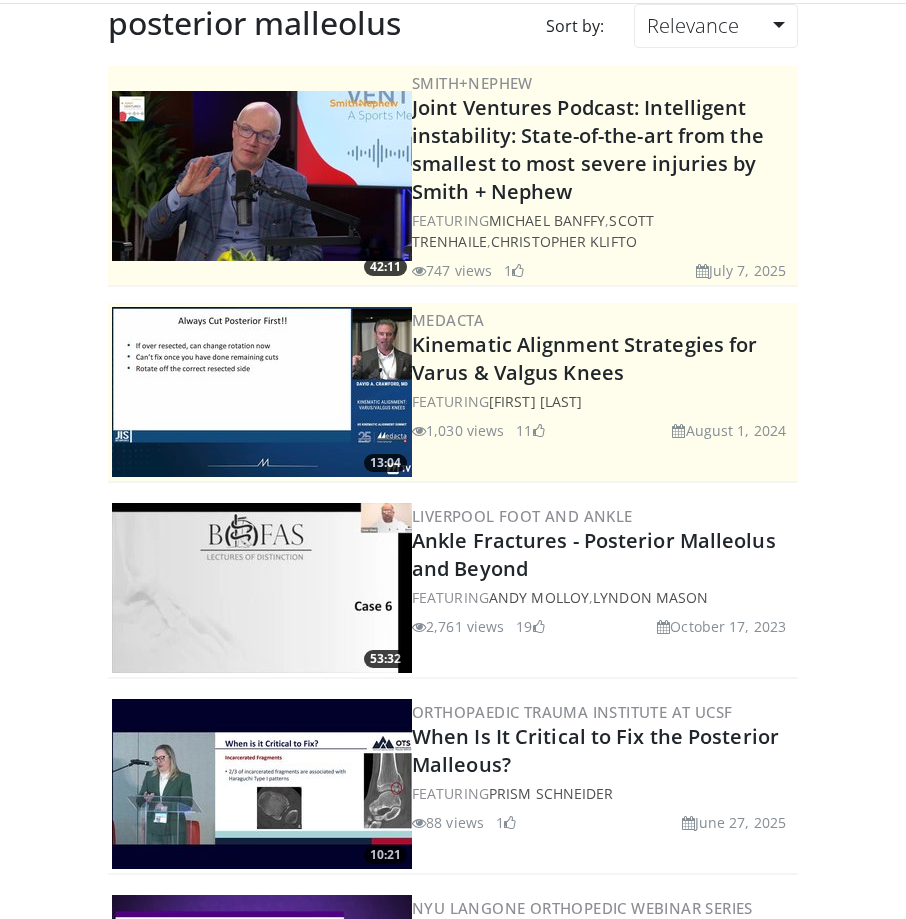 scroll, scrollTop: 100, scrollLeft: 0, axis: vertical 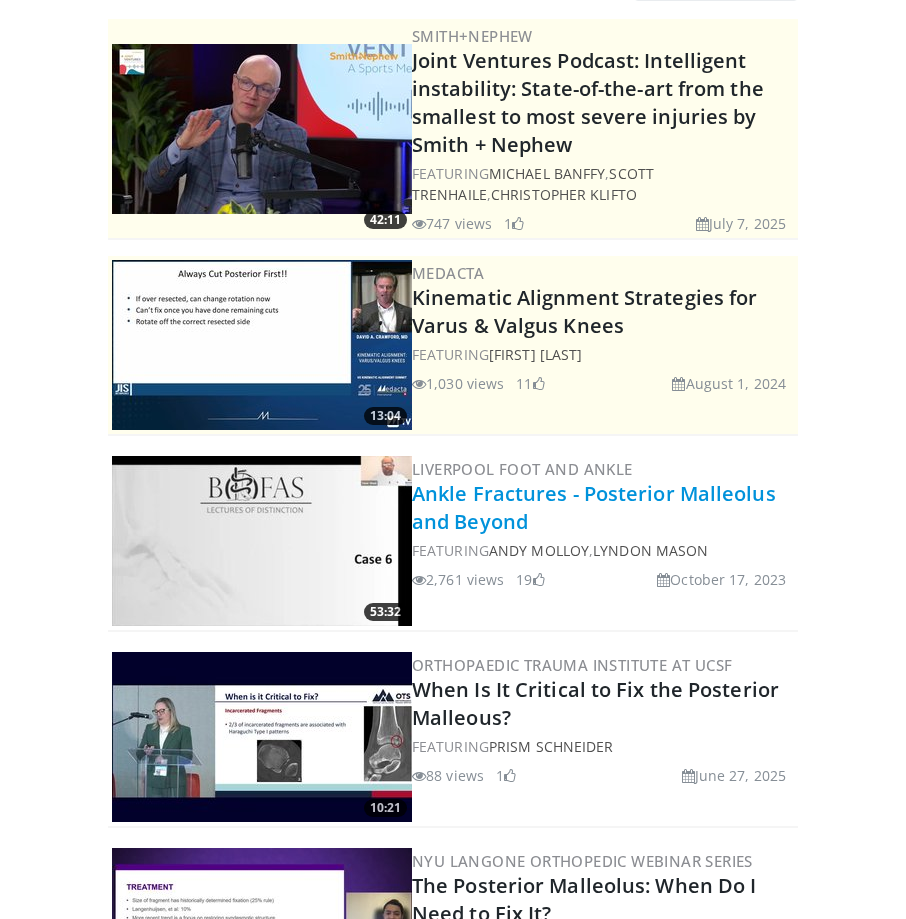 click on "Ankle Fractures - Posterior Malleolus and Beyond" at bounding box center [594, 507] 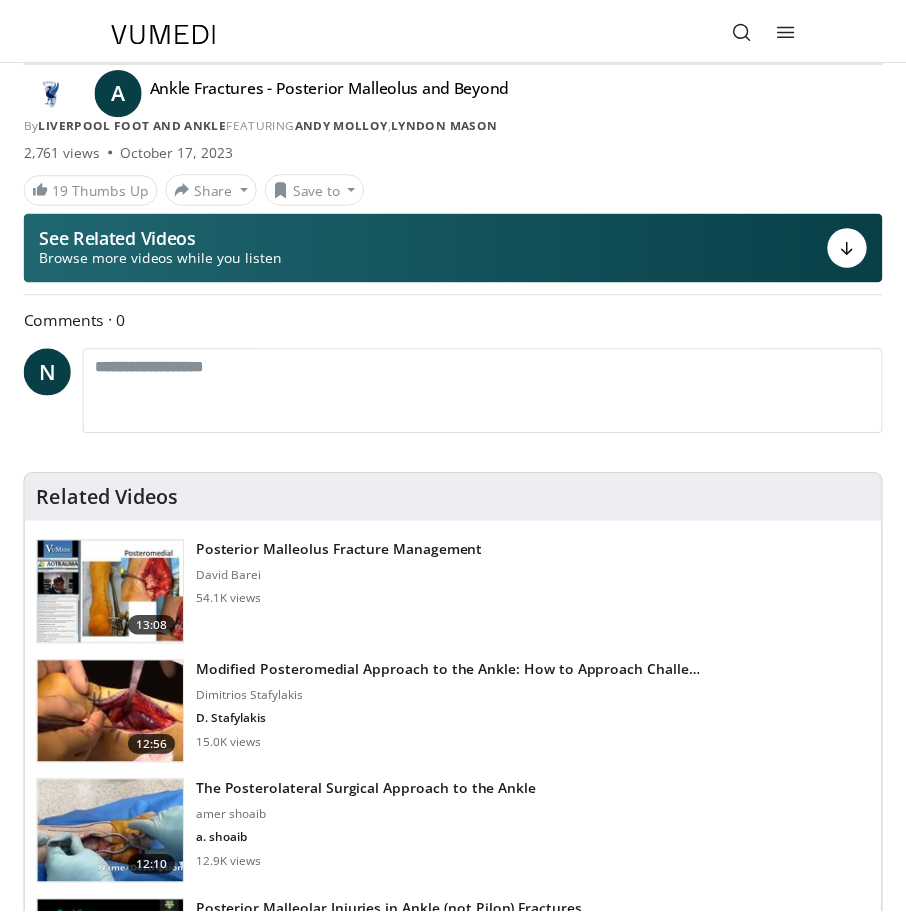 scroll, scrollTop: 0, scrollLeft: 0, axis: both 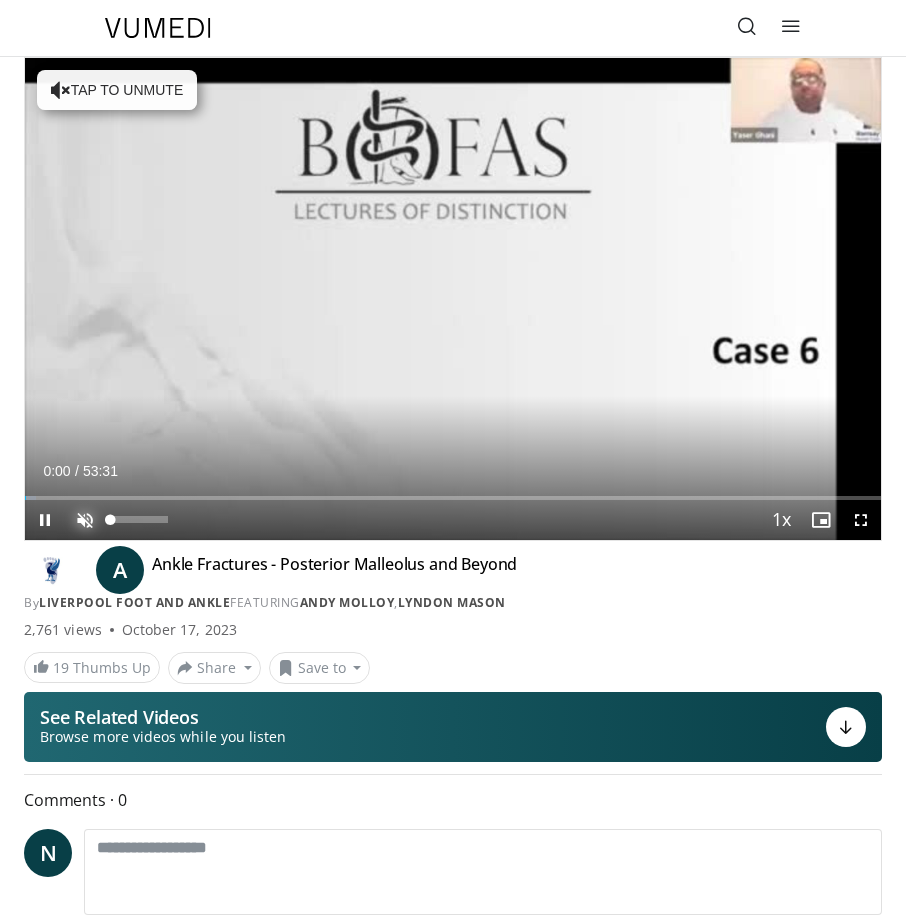 click at bounding box center (85, 520) 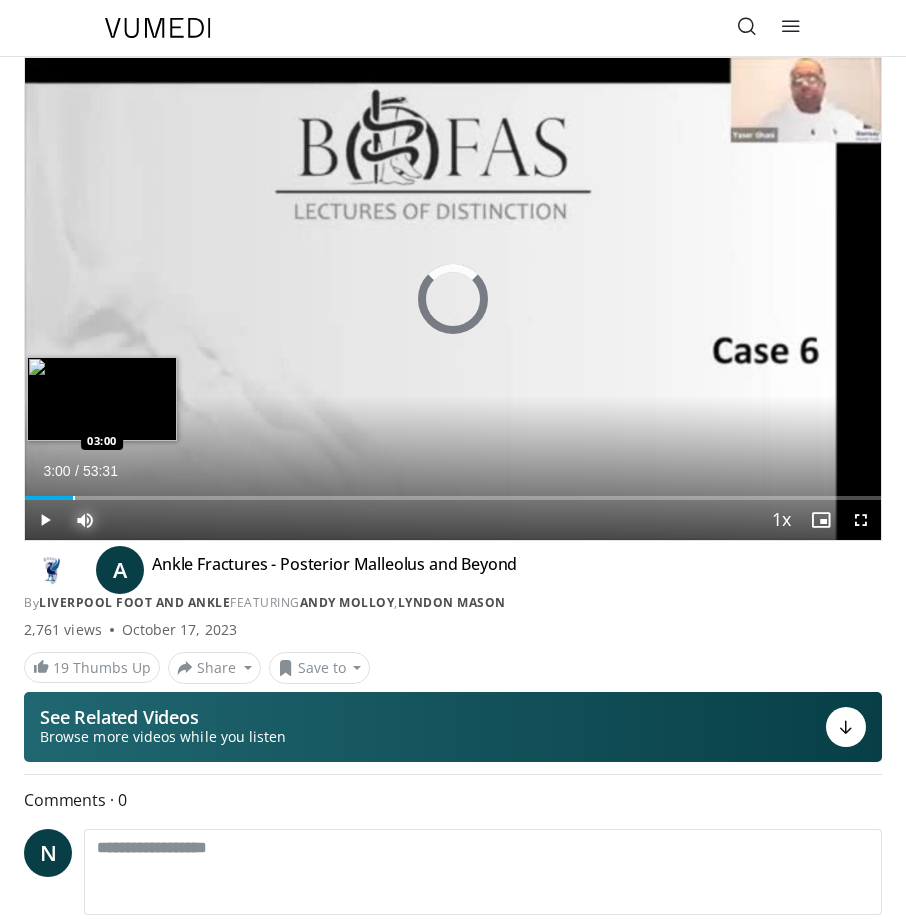 click at bounding box center [74, 498] 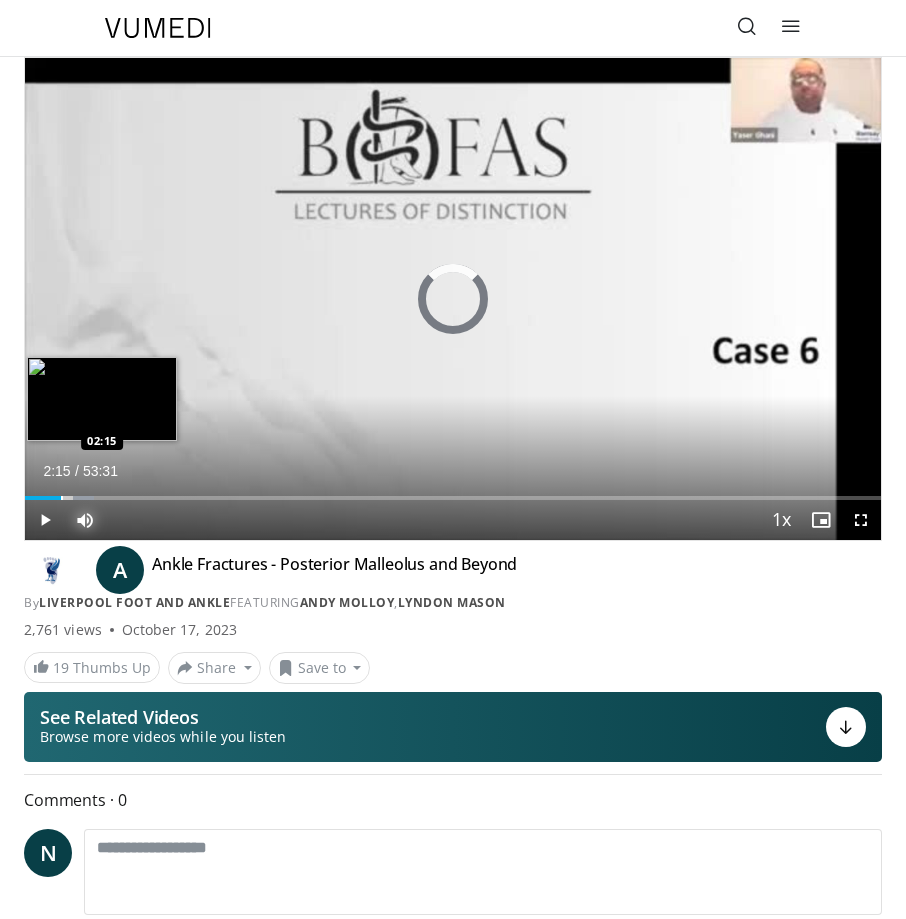 click at bounding box center [62, 498] 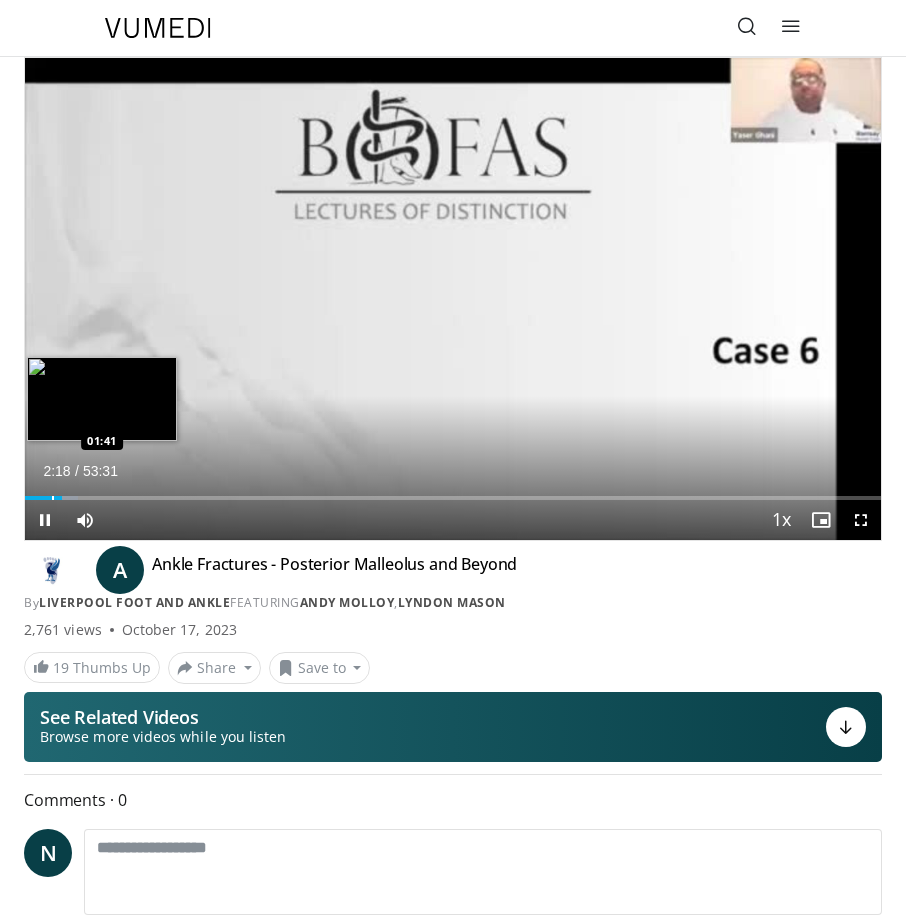 click on "10 seconds
Tap to unmute" at bounding box center (453, 299) 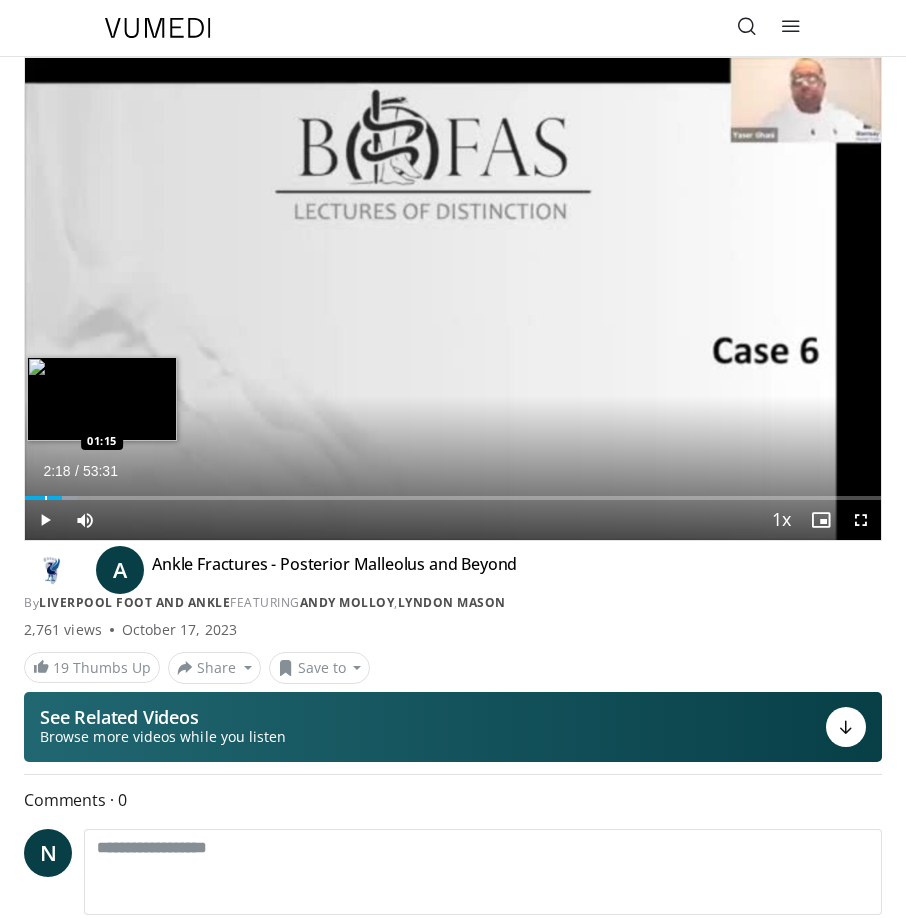 click at bounding box center [46, 498] 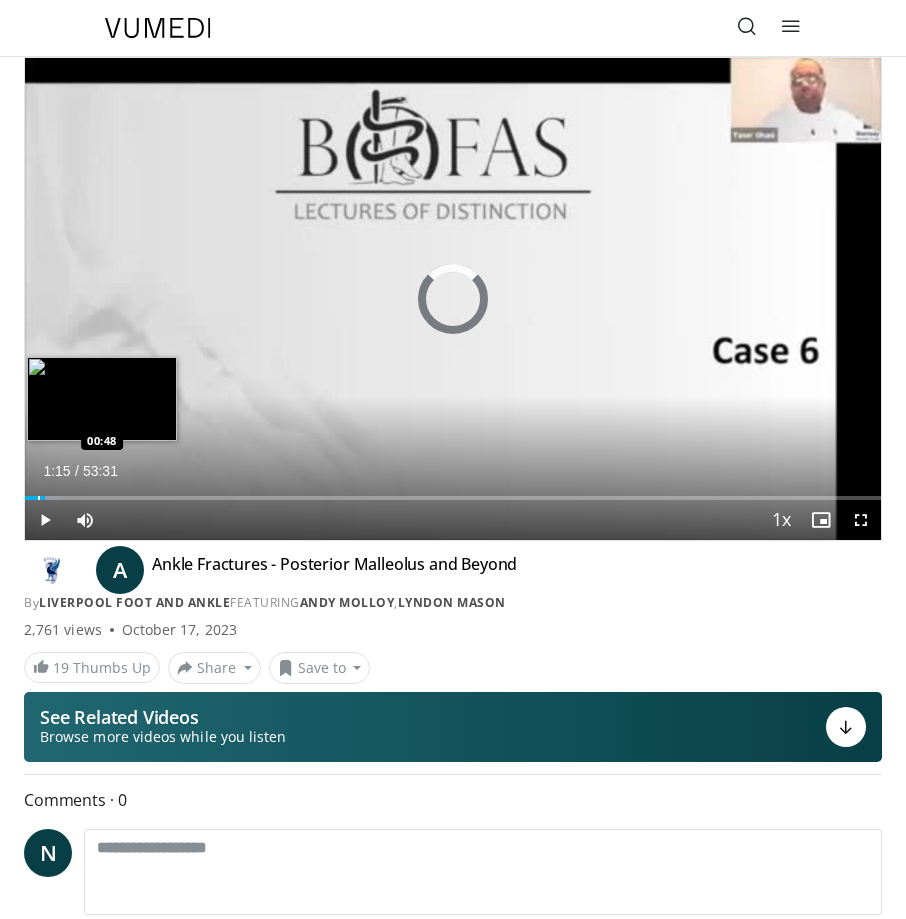 click at bounding box center [39, 498] 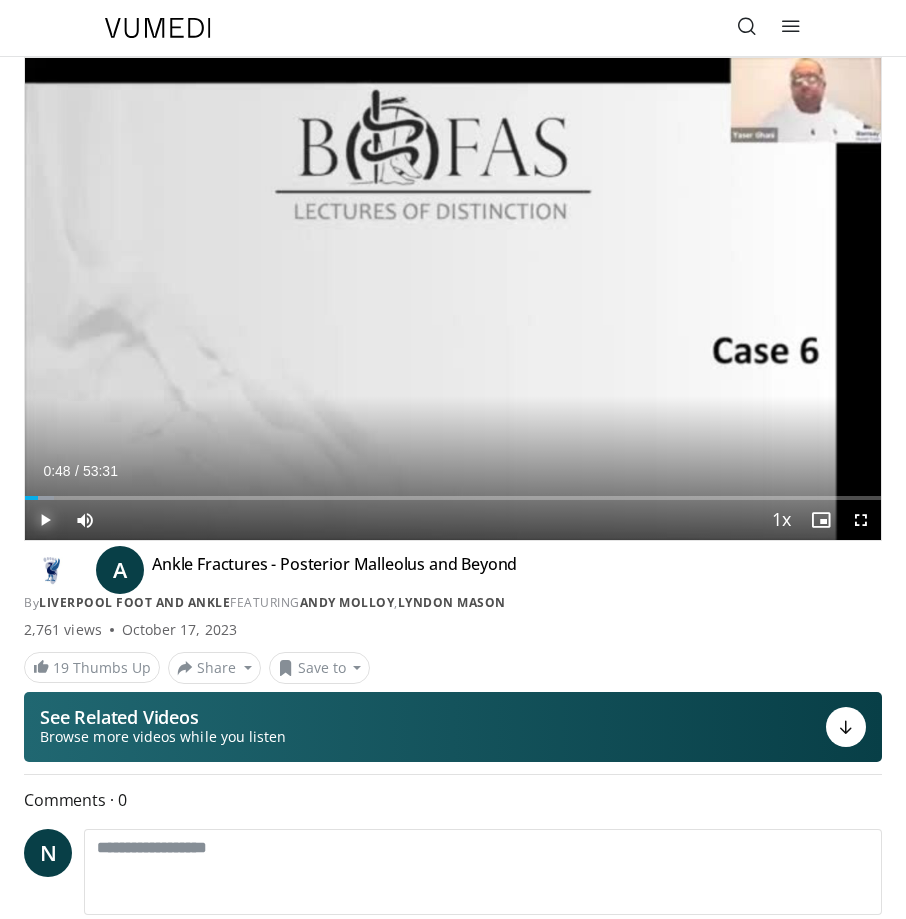 click at bounding box center (45, 520) 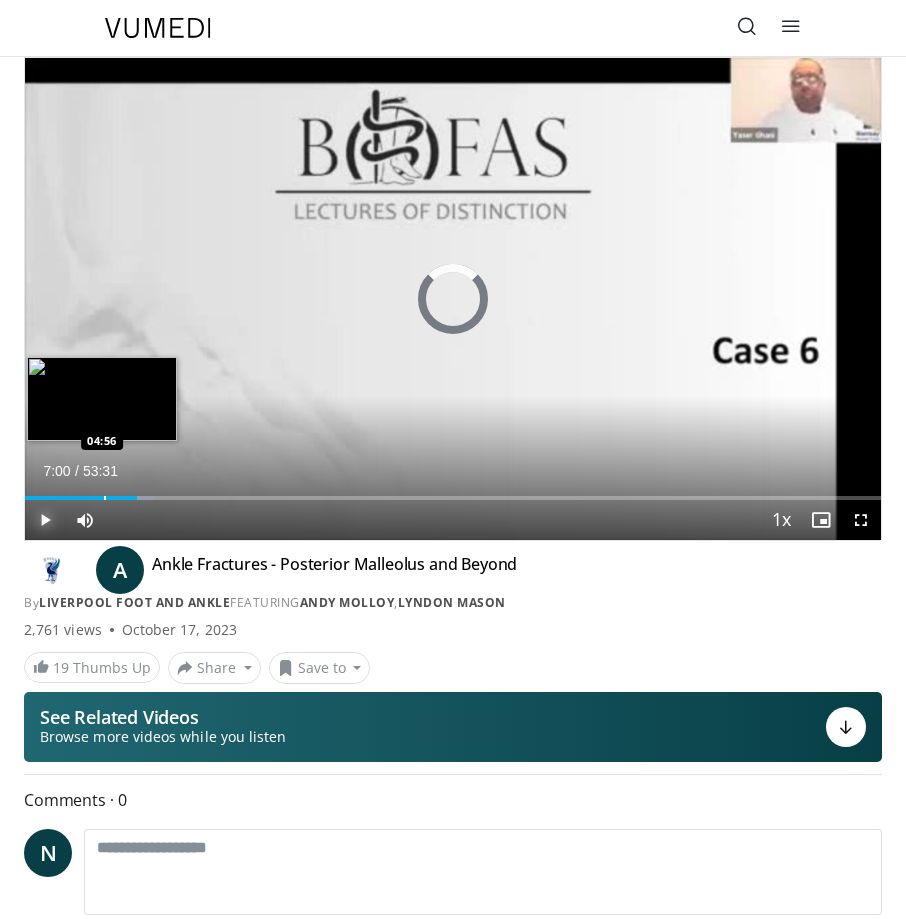 click at bounding box center [105, 498] 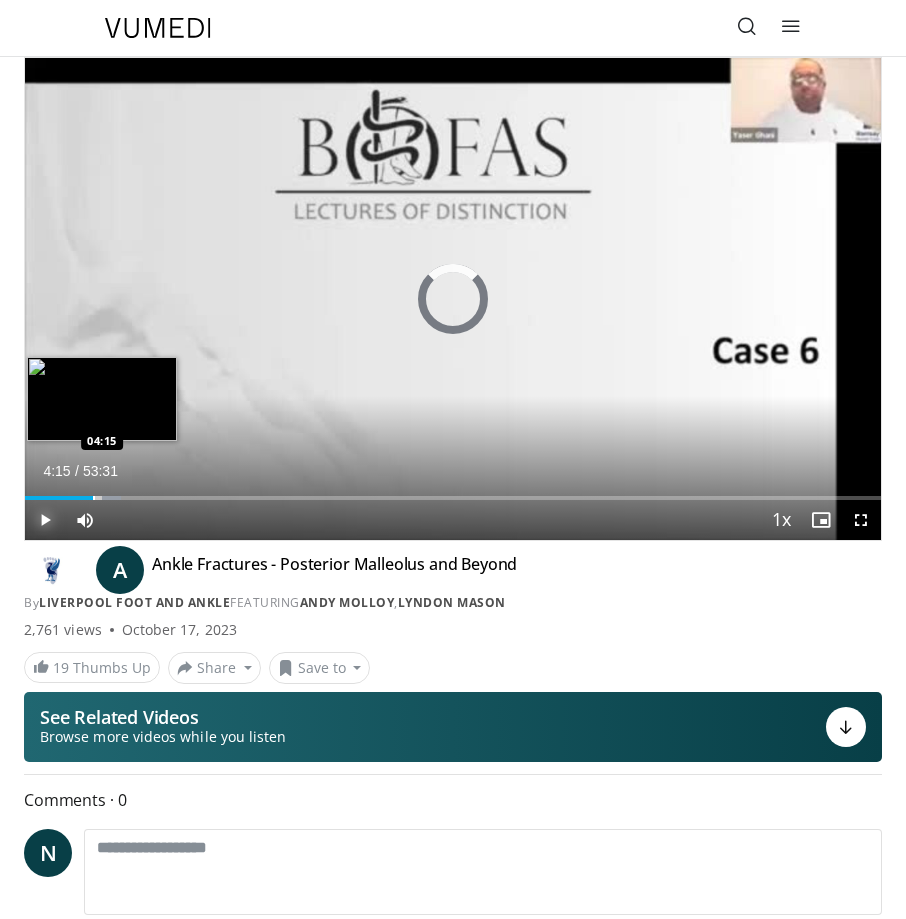 click at bounding box center (94, 498) 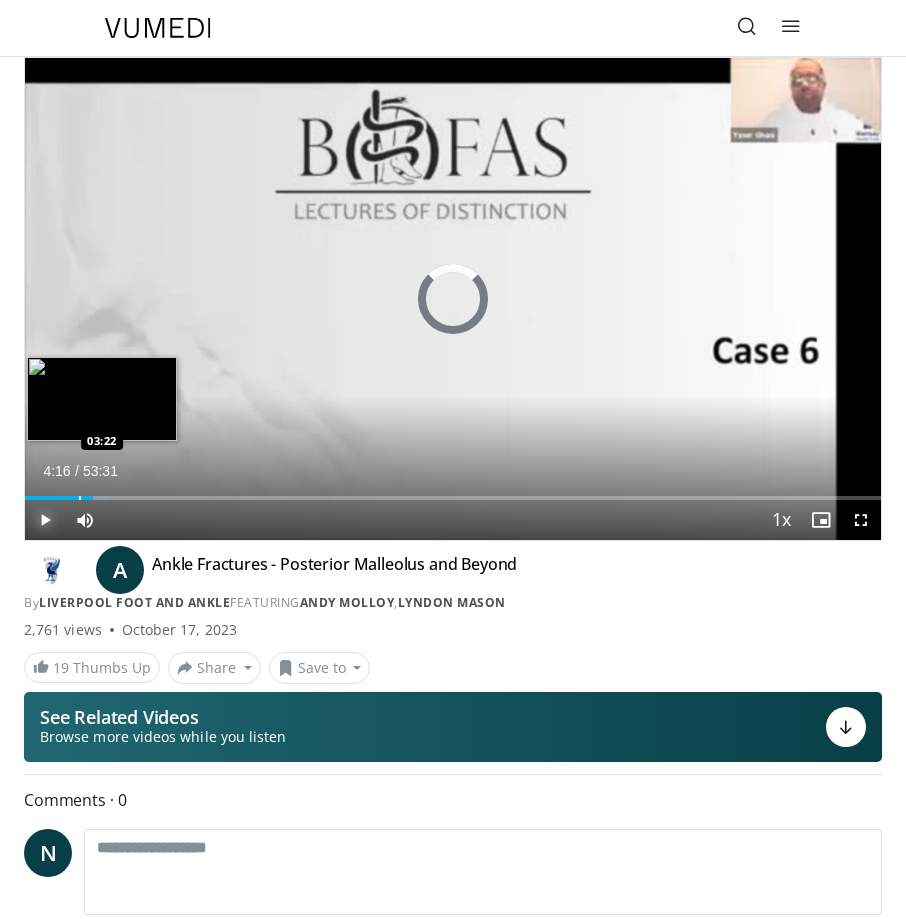 click on "Loaded :  9.95% 04:16 03:22" at bounding box center [453, 490] 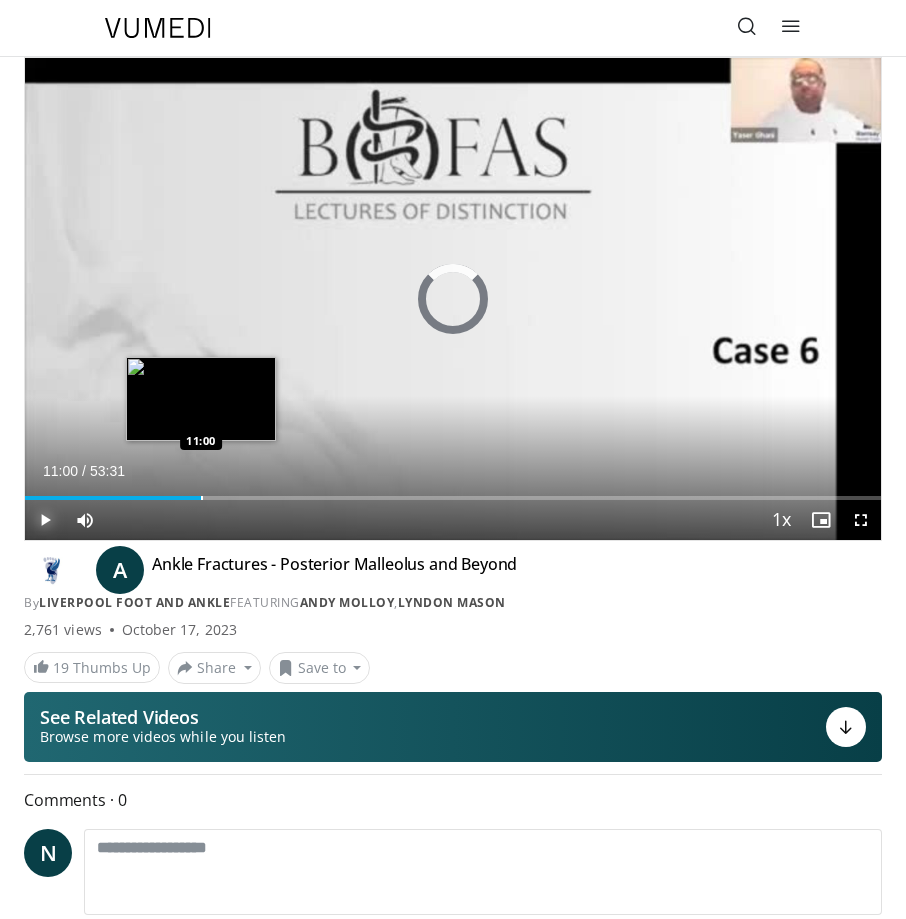 click on "Loaded :  12.12% 05:27 11:00" at bounding box center (453, 490) 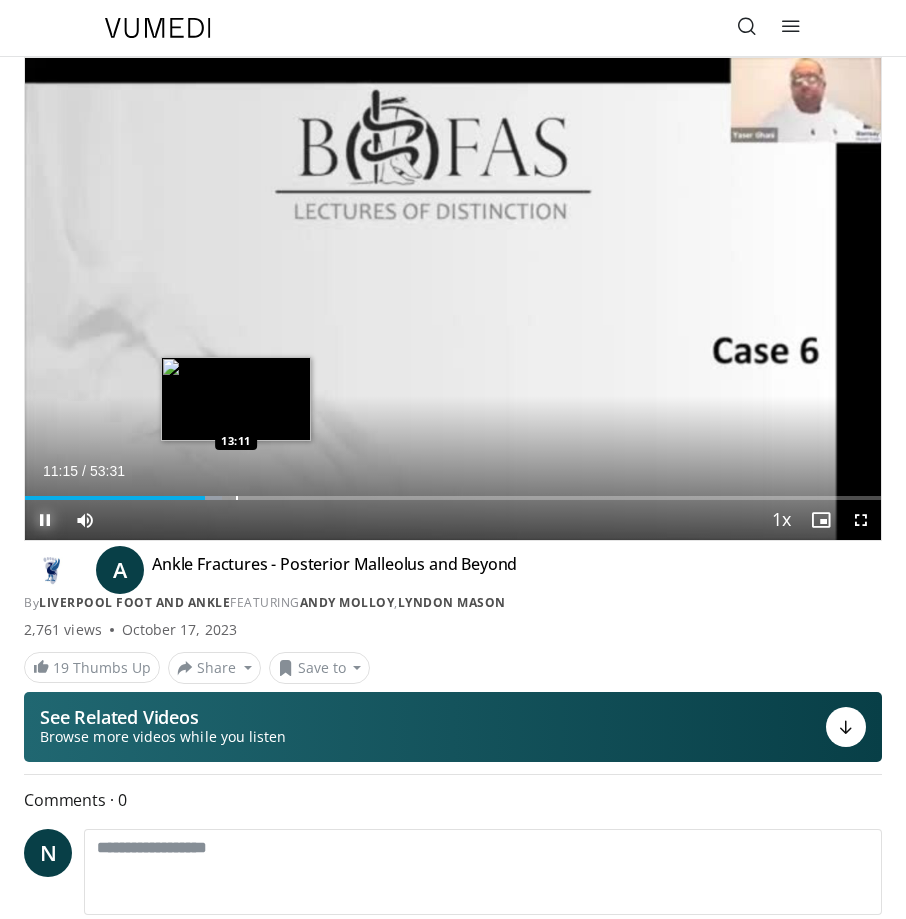 click at bounding box center (237, 498) 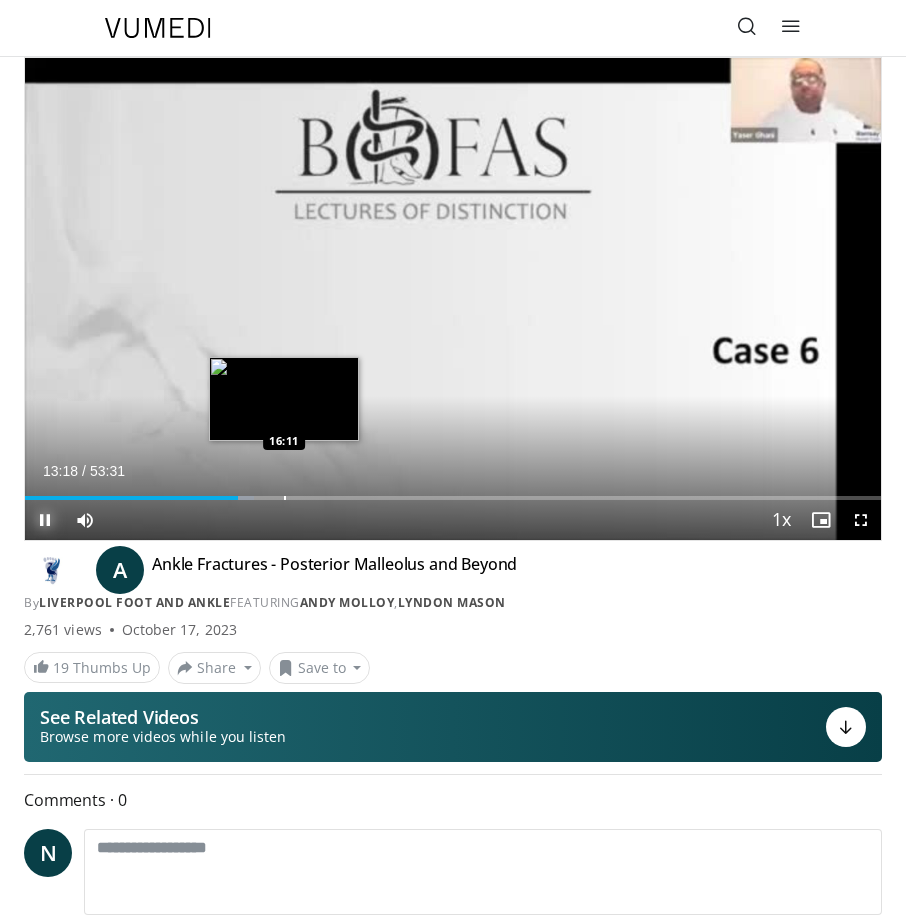 click on "Loaded :  26.74% 13:18 16:11" at bounding box center [453, 490] 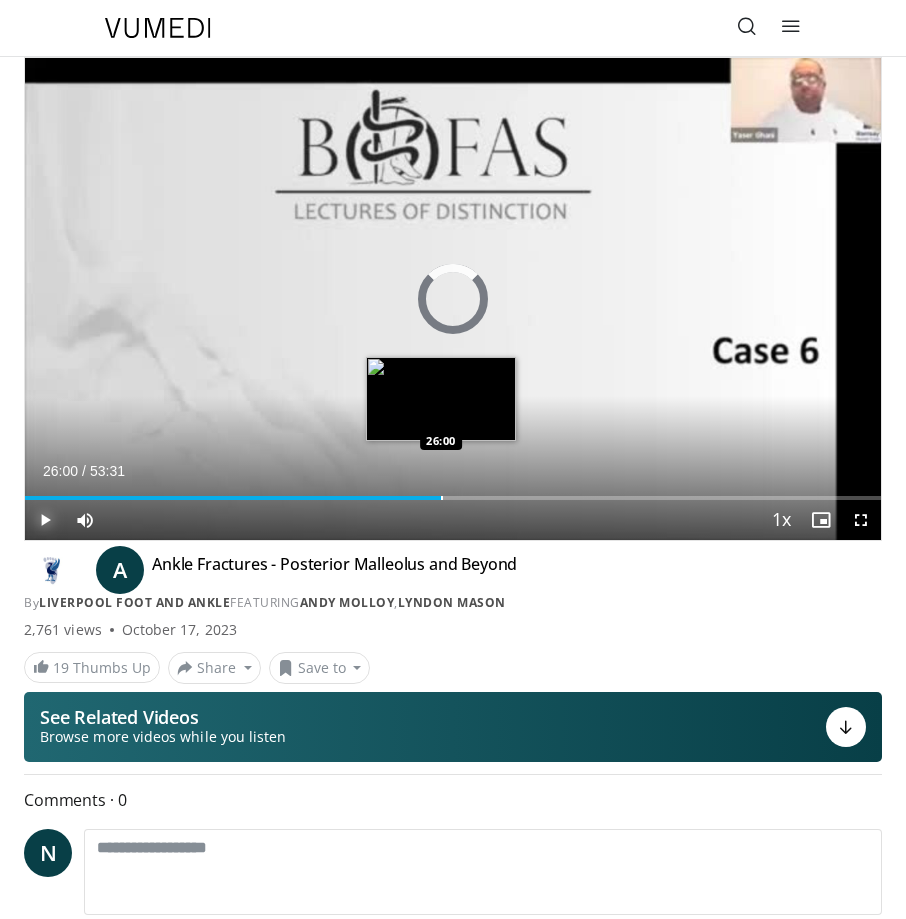 click on "Loaded :  32.96% 16:35 26:00" at bounding box center (453, 490) 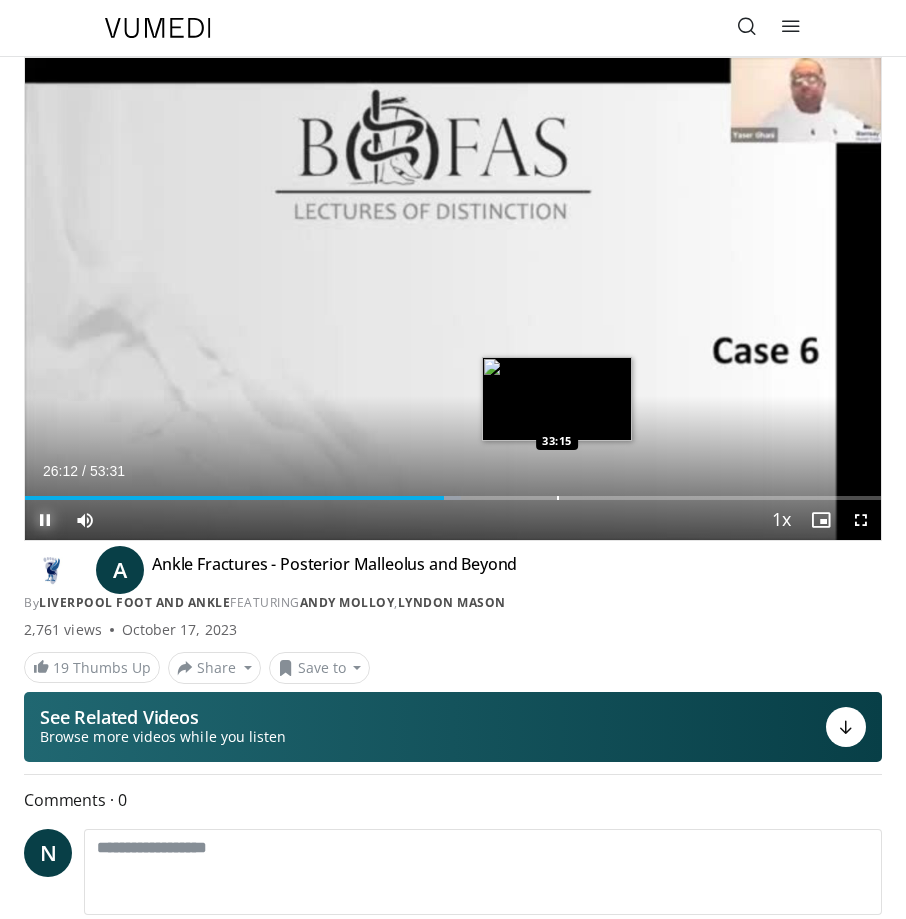 click on "Loaded :  50.99% 26:12 33:15" at bounding box center (453, 490) 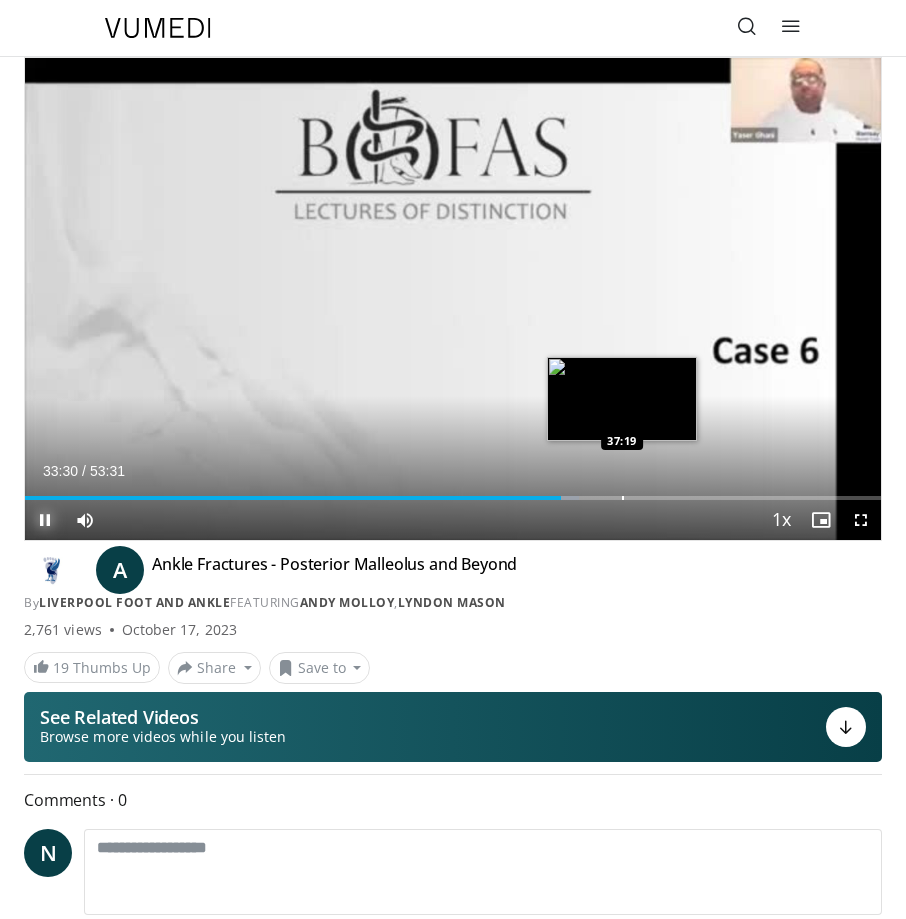 click at bounding box center (623, 498) 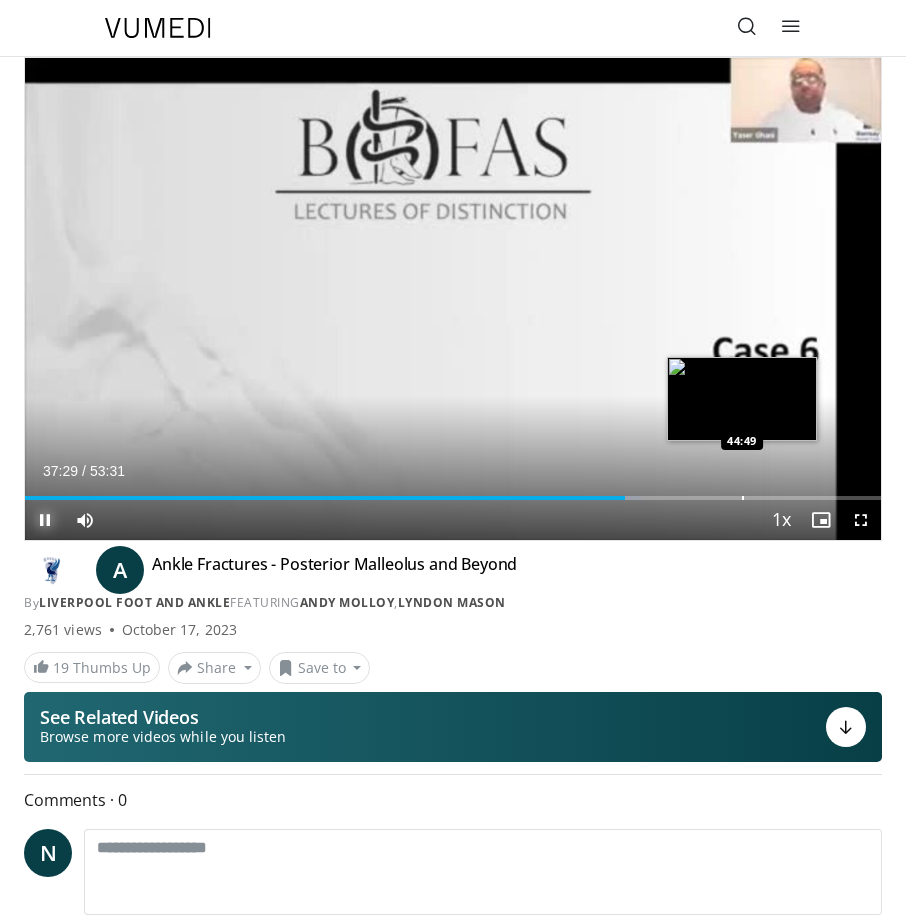 click at bounding box center [743, 498] 